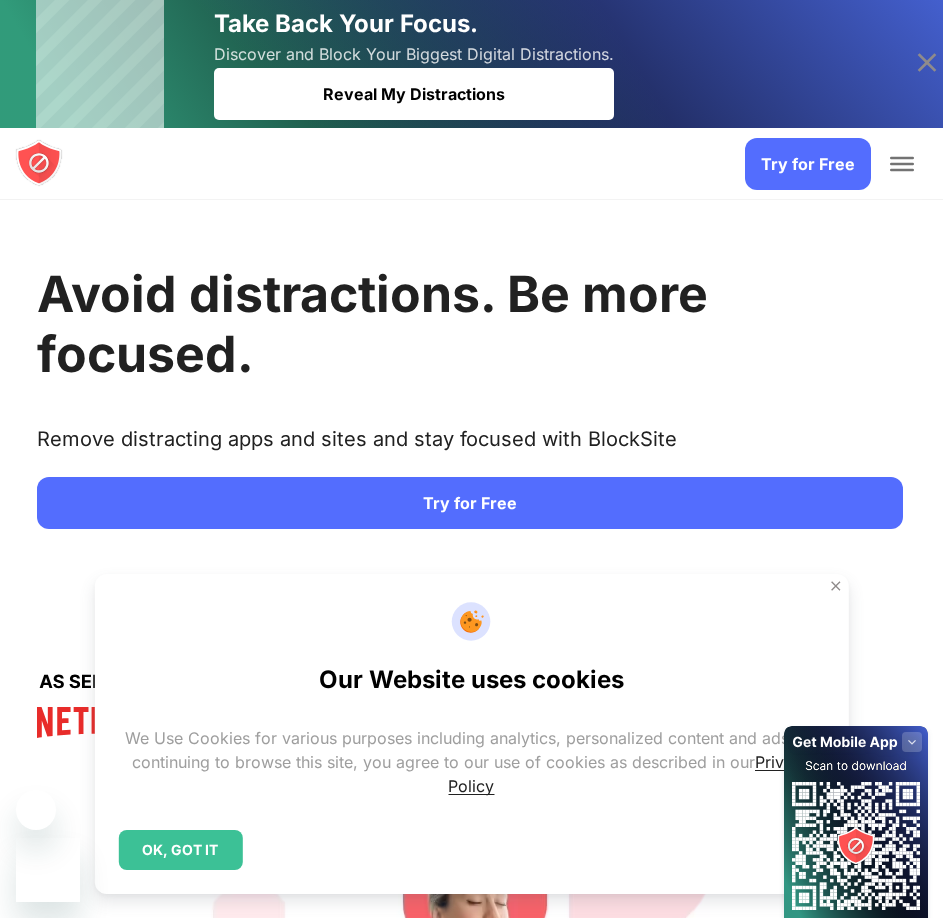 scroll, scrollTop: 0, scrollLeft: 0, axis: both 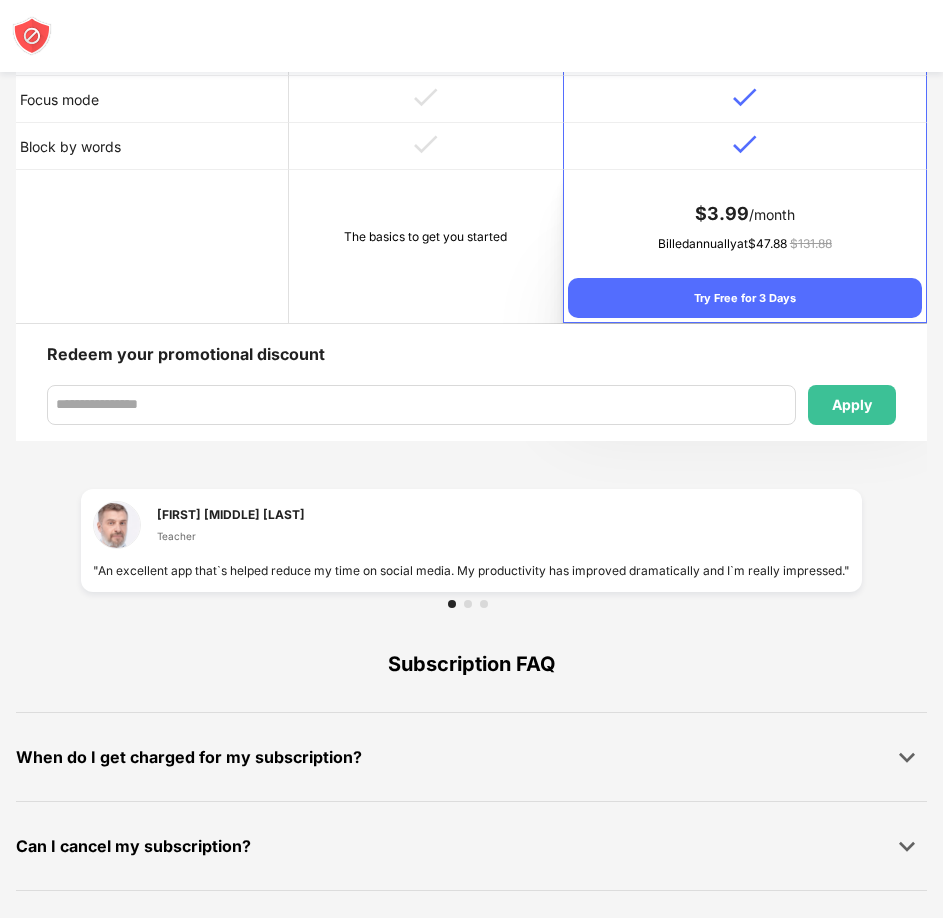 click on "The basics to get you started" at bounding box center (425, 237) 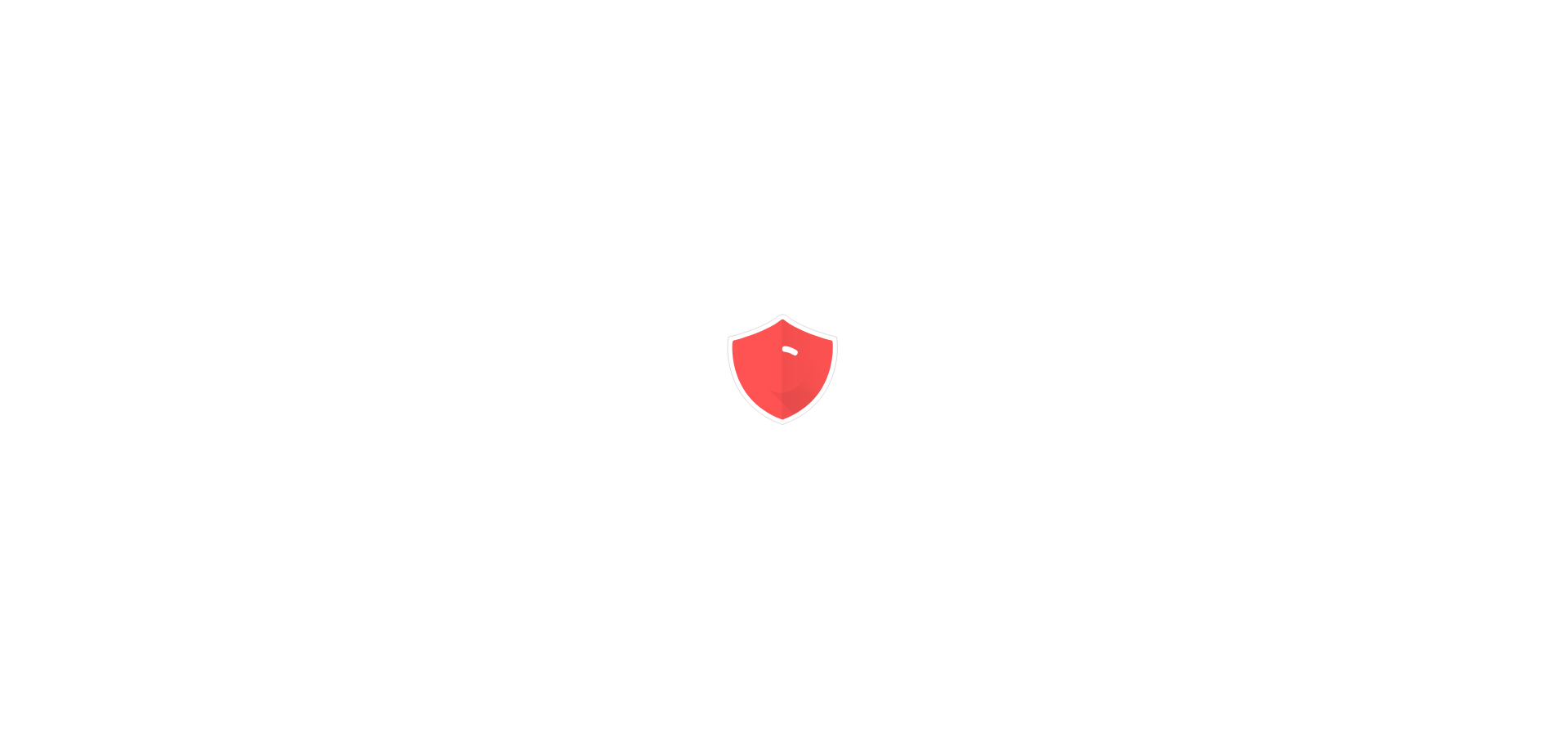 scroll, scrollTop: 0, scrollLeft: 0, axis: both 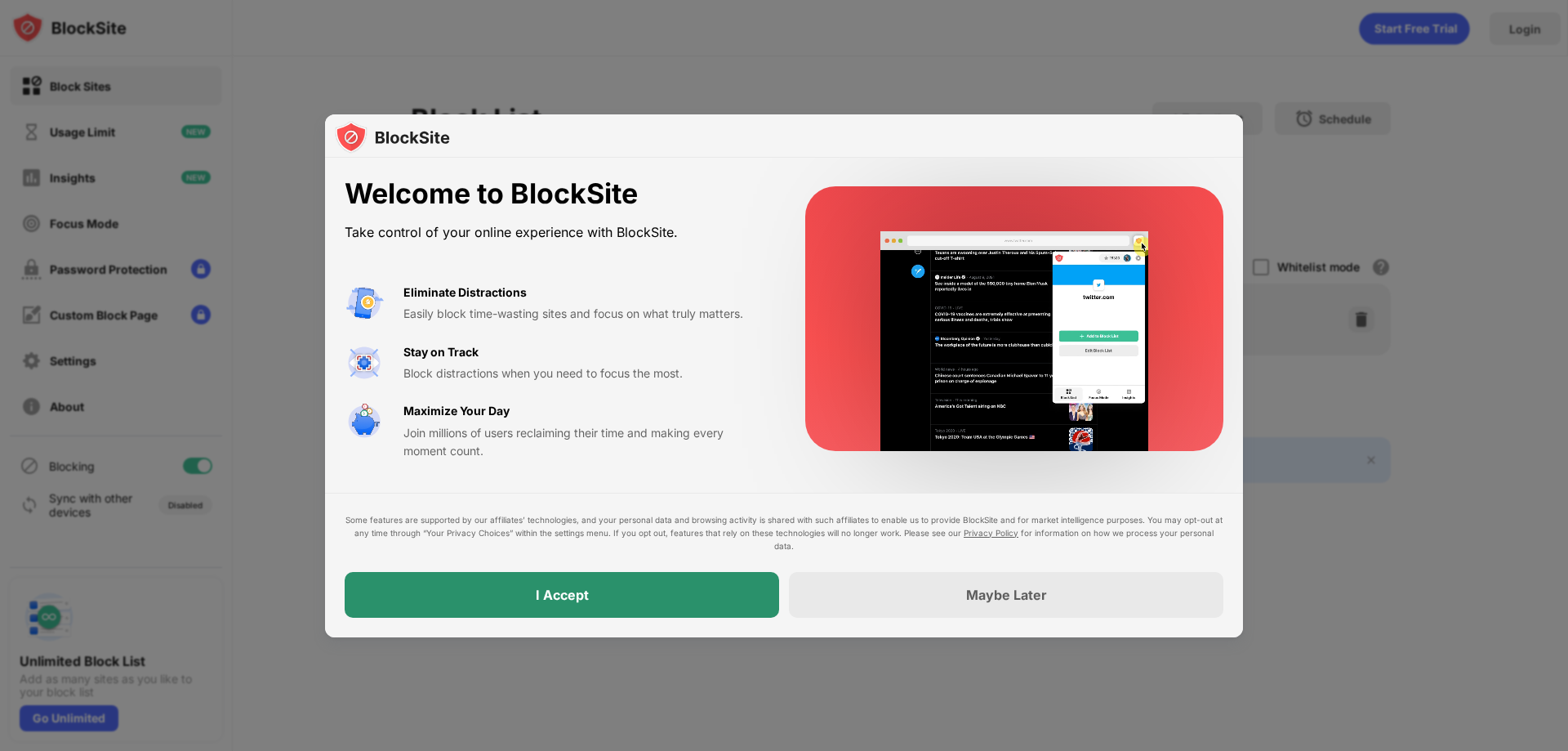 click on "I Accept" at bounding box center (562, 595) 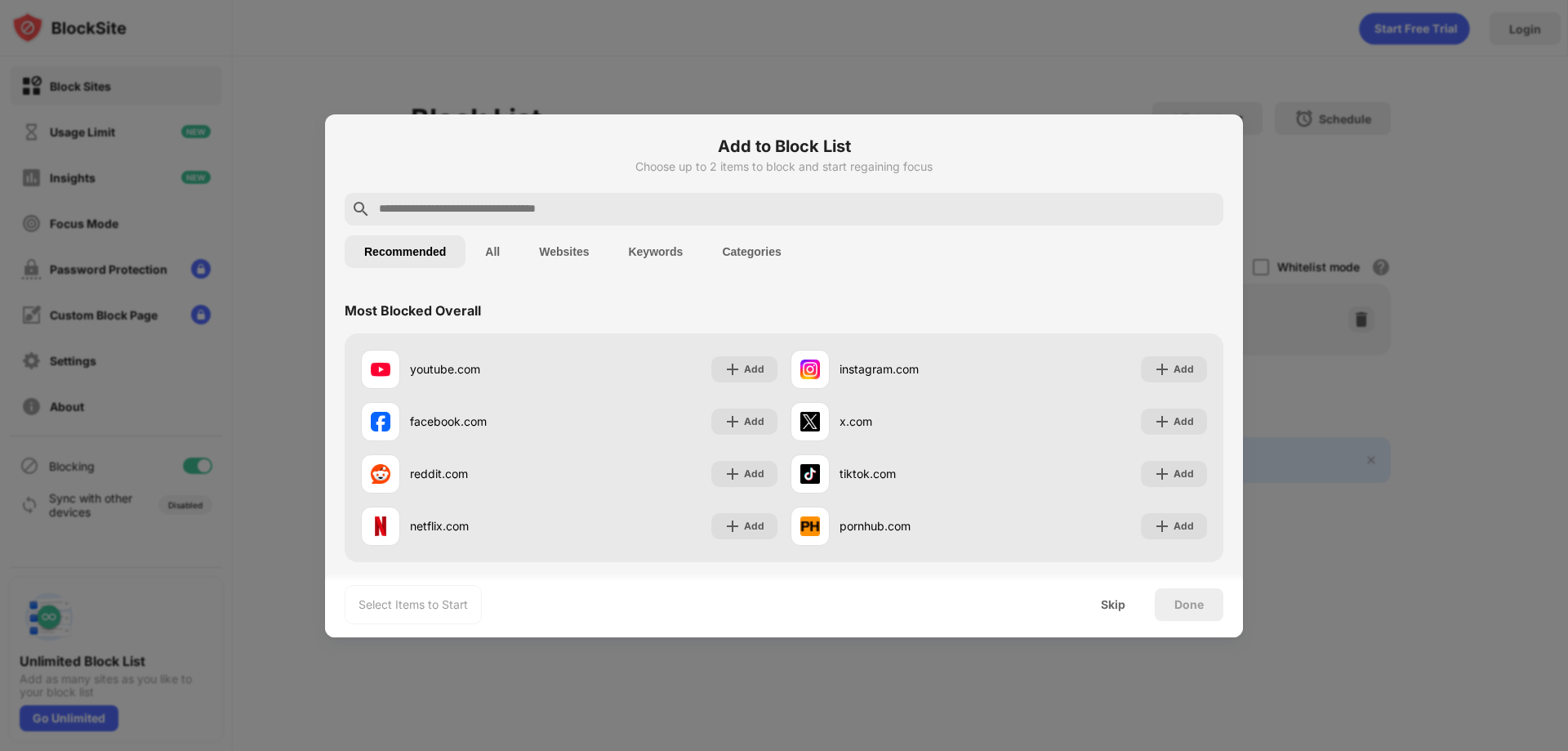 click at bounding box center (797, 209) 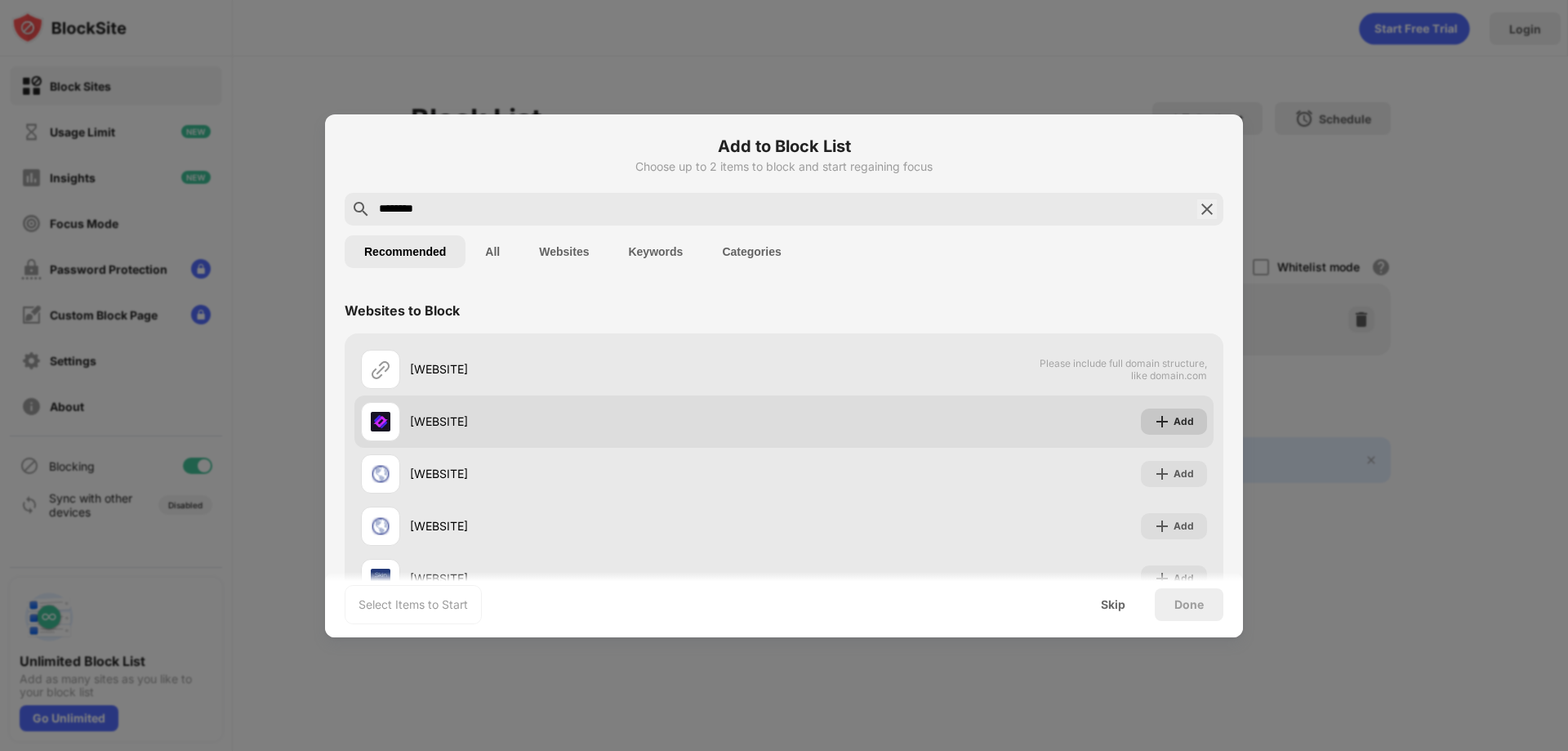 click at bounding box center (1162, 422) 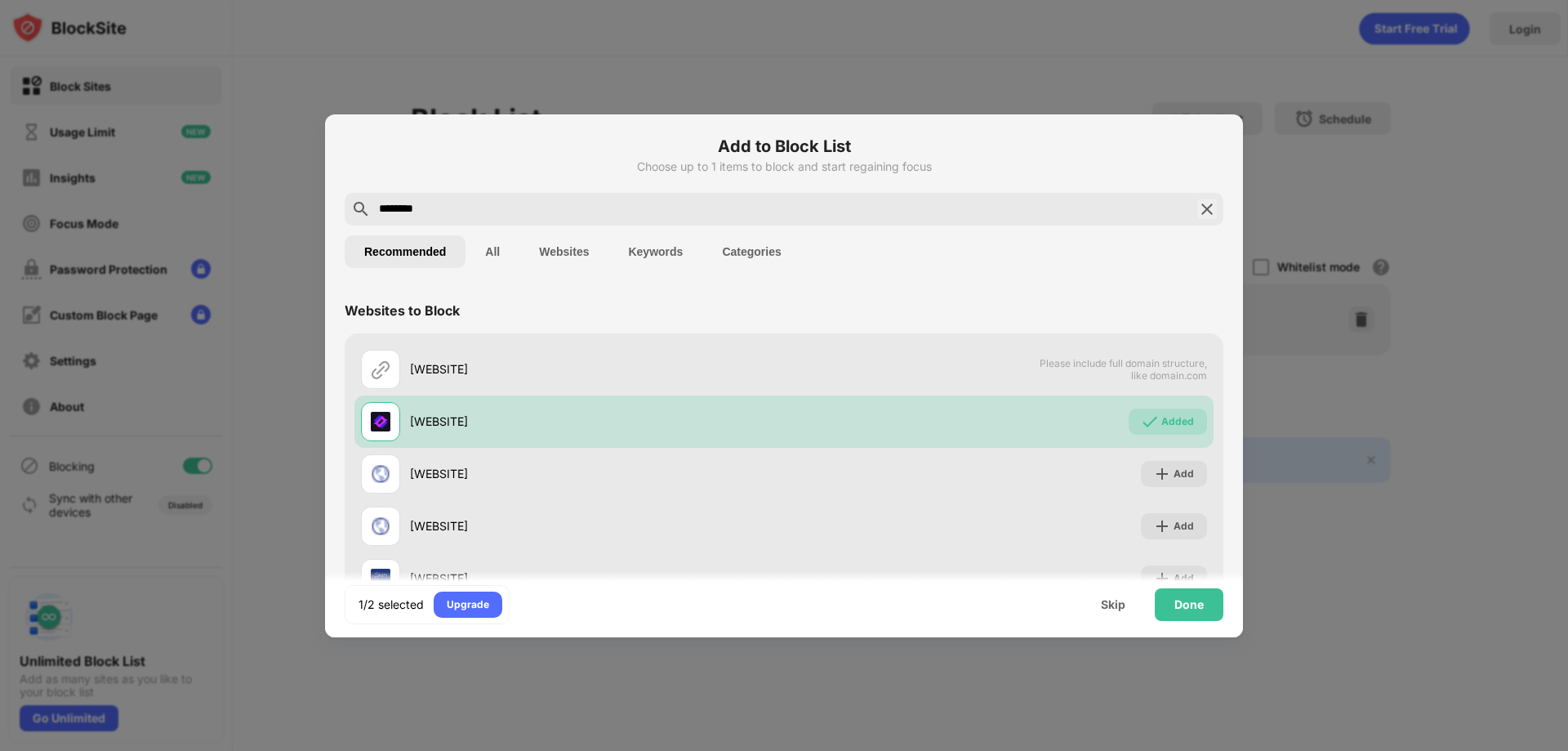 drag, startPoint x: 650, startPoint y: 200, endPoint x: 306, endPoint y: 190, distance: 344.14532 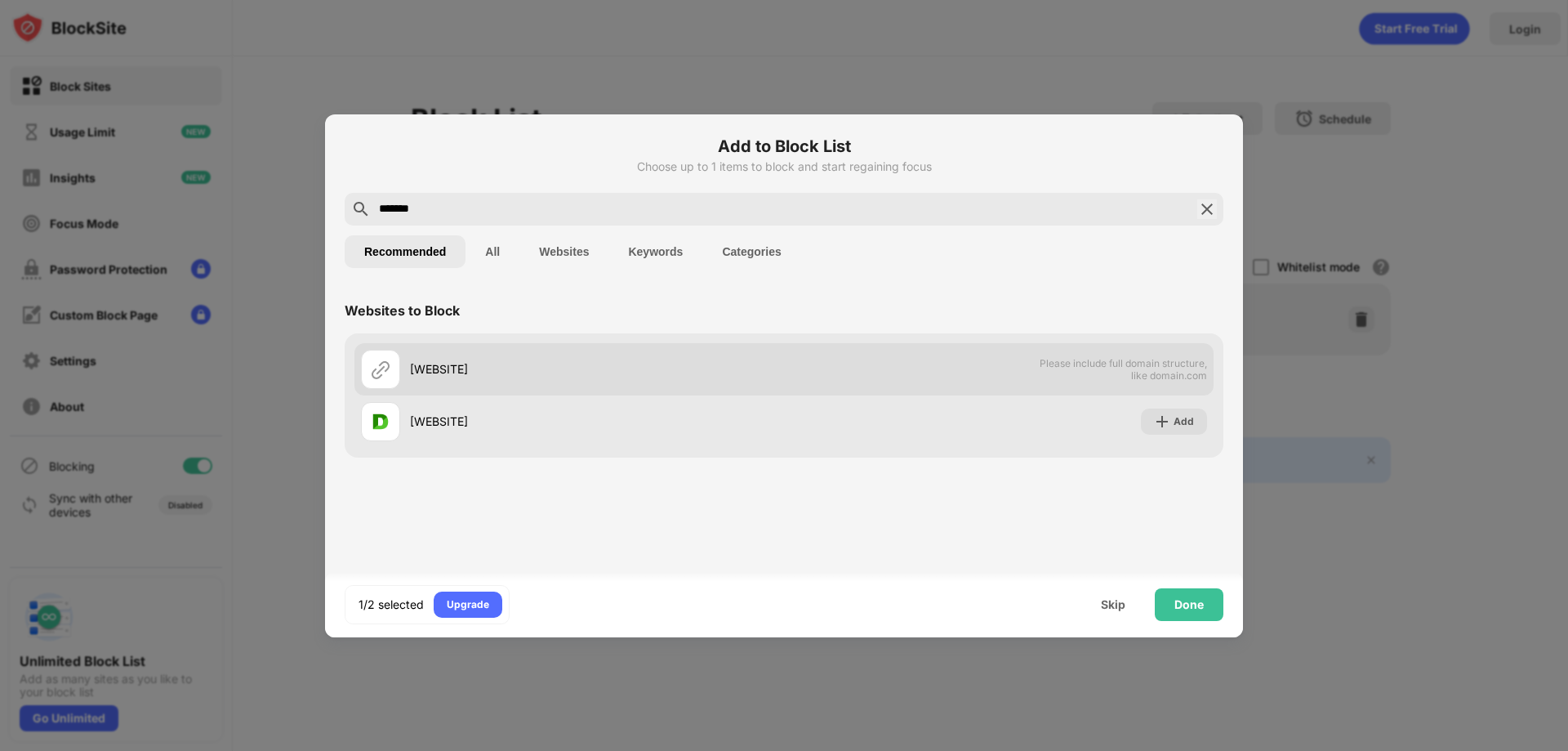 type on "*******" 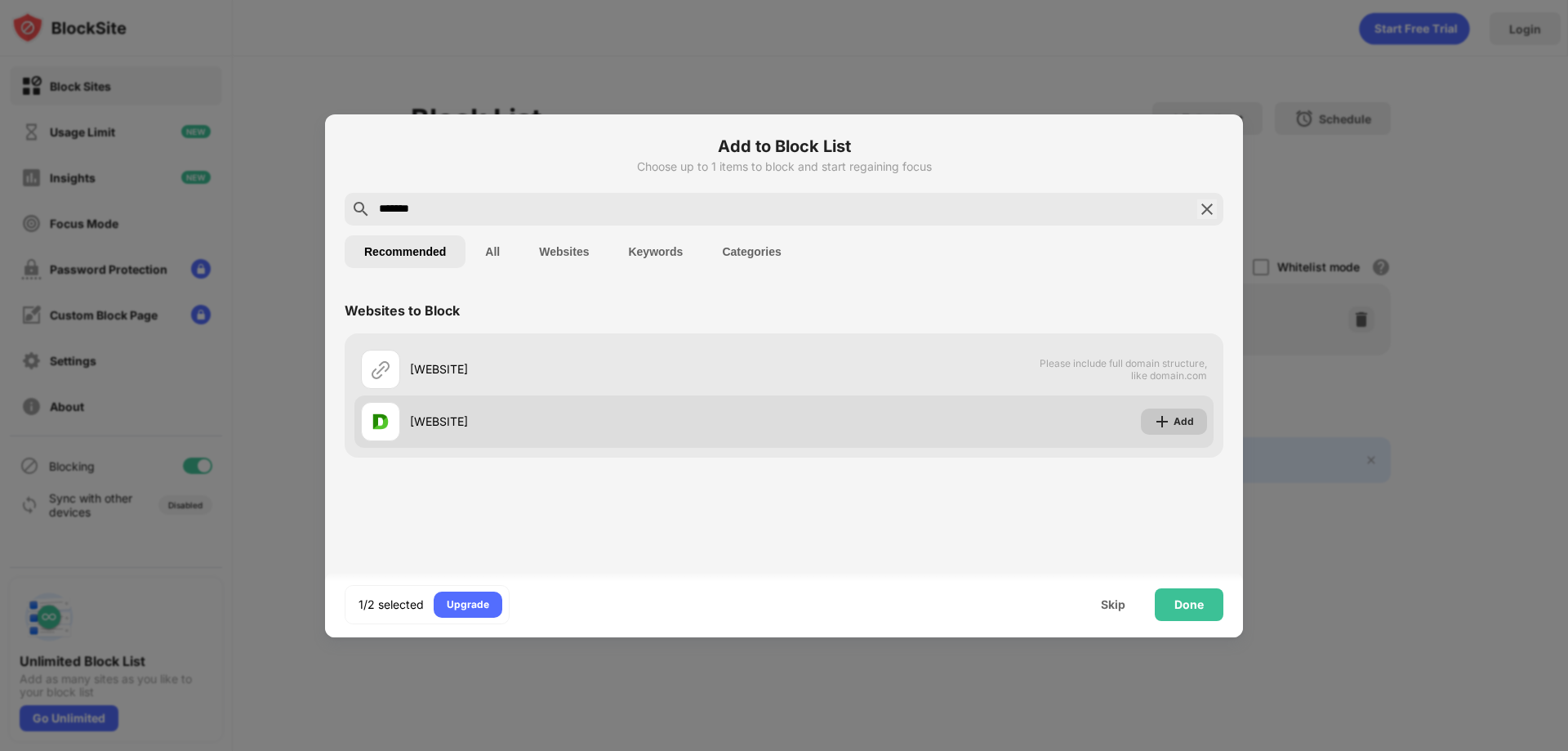 click on "Add" at bounding box center (1183, 422) 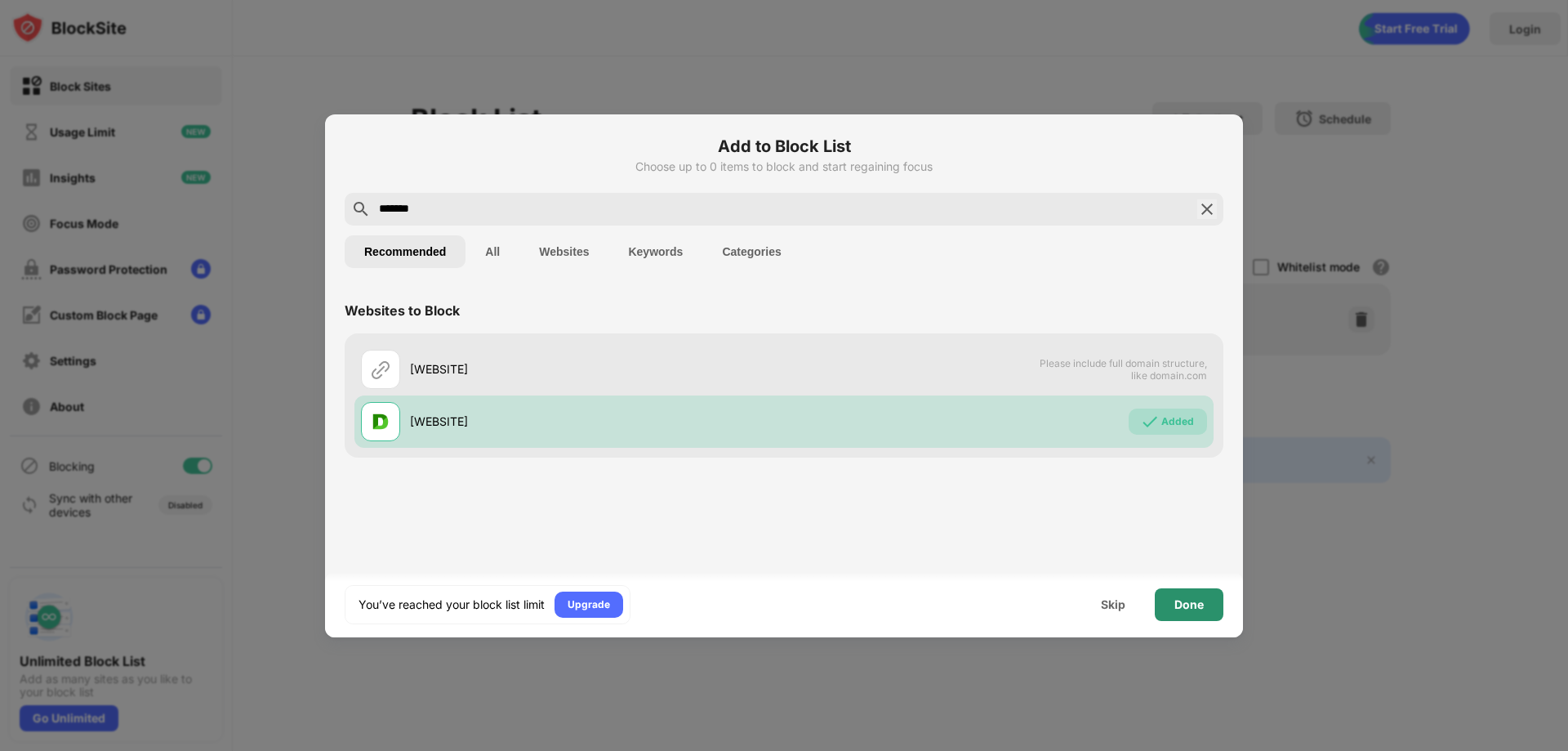 click on "Done" at bounding box center [1189, 605] 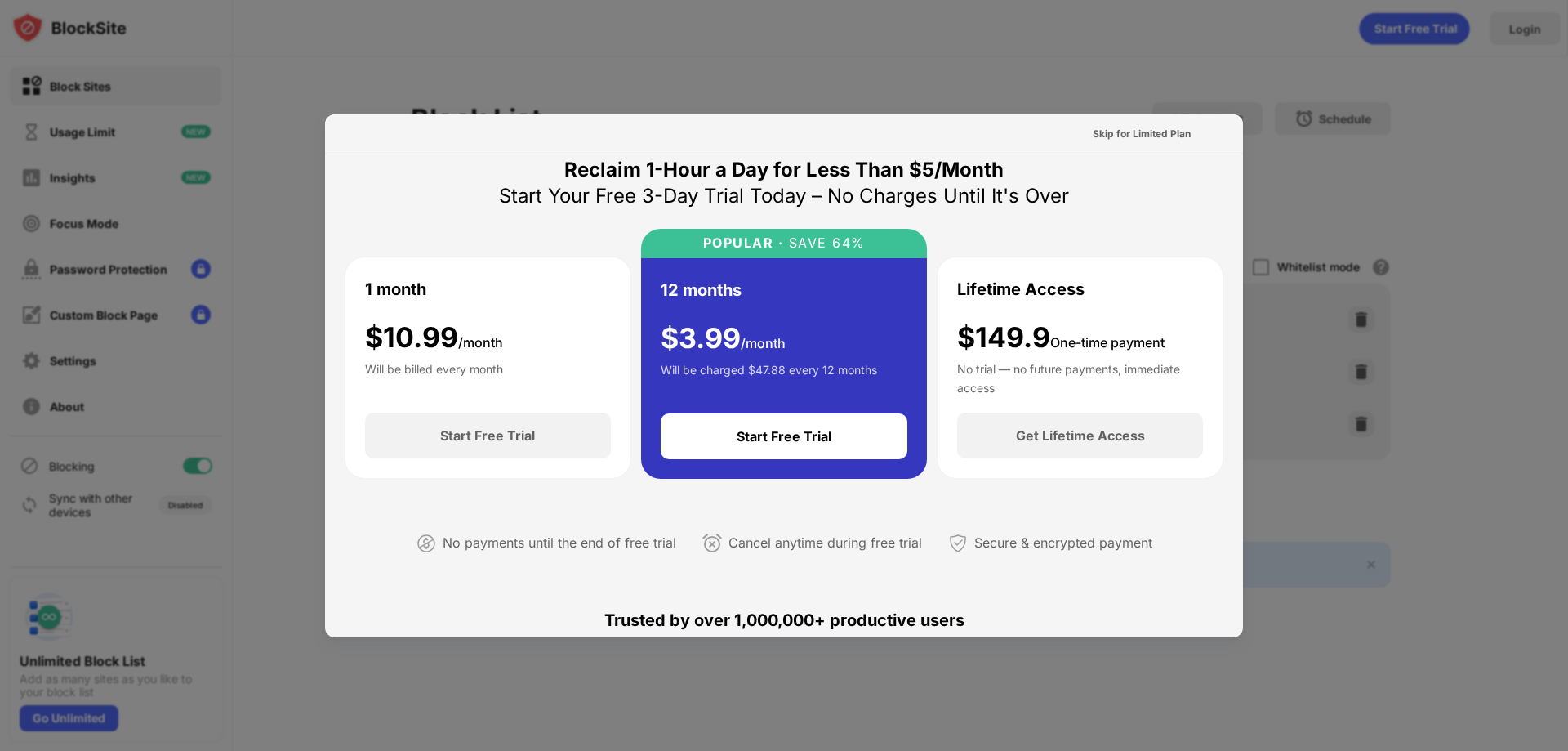 scroll, scrollTop: 0, scrollLeft: 0, axis: both 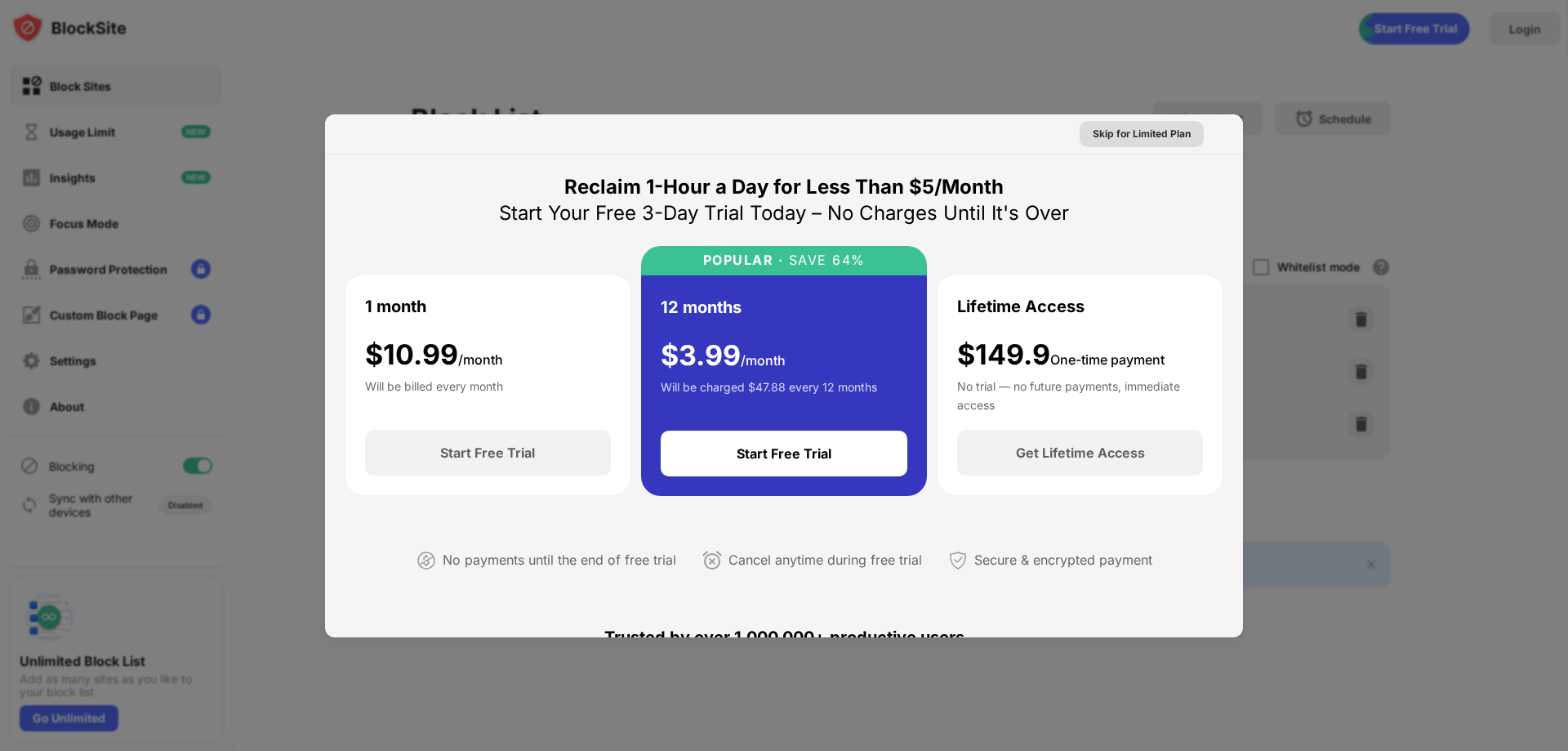 click on "Skip for Limited Plan" at bounding box center [1142, 134] 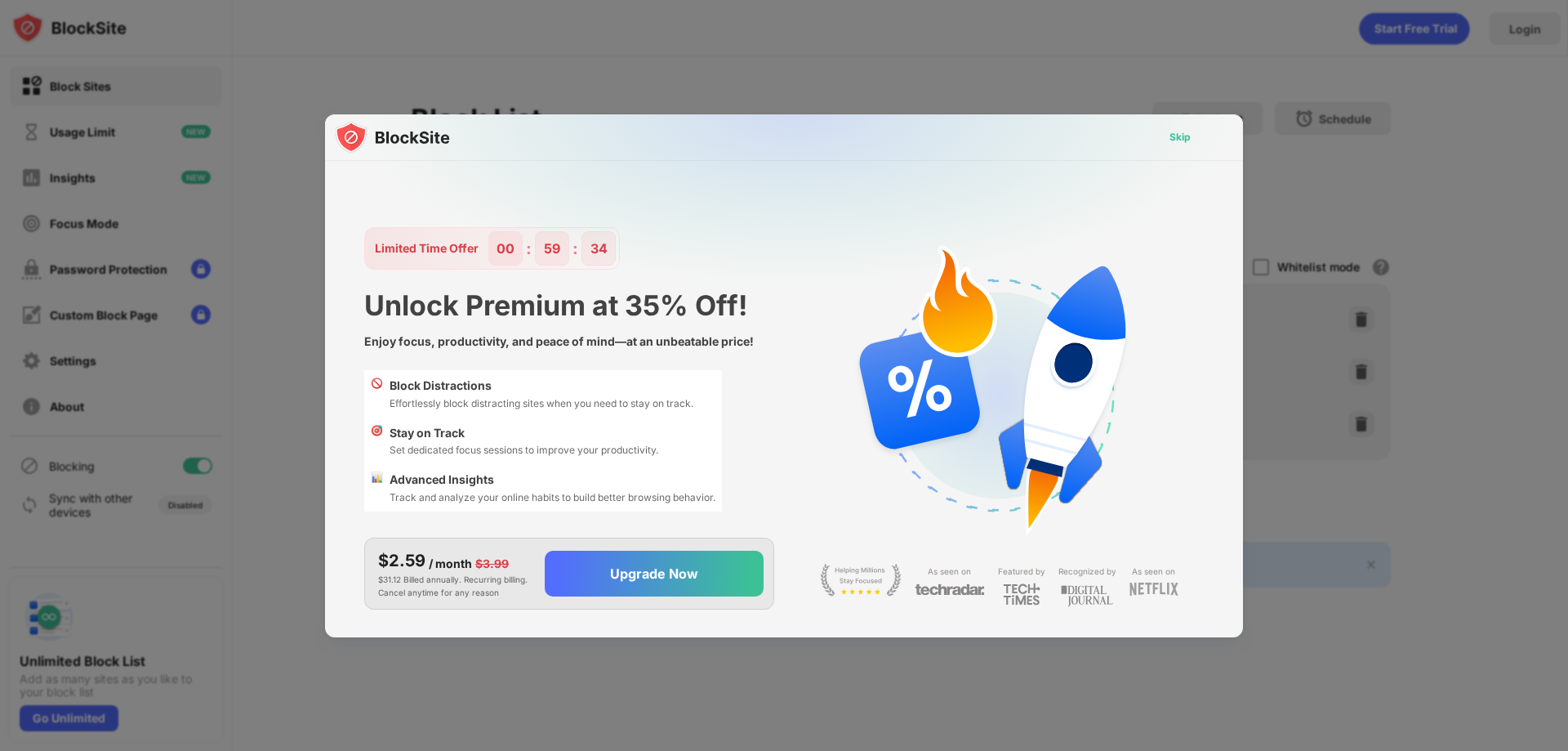 click on "Skip" at bounding box center (1180, 137) 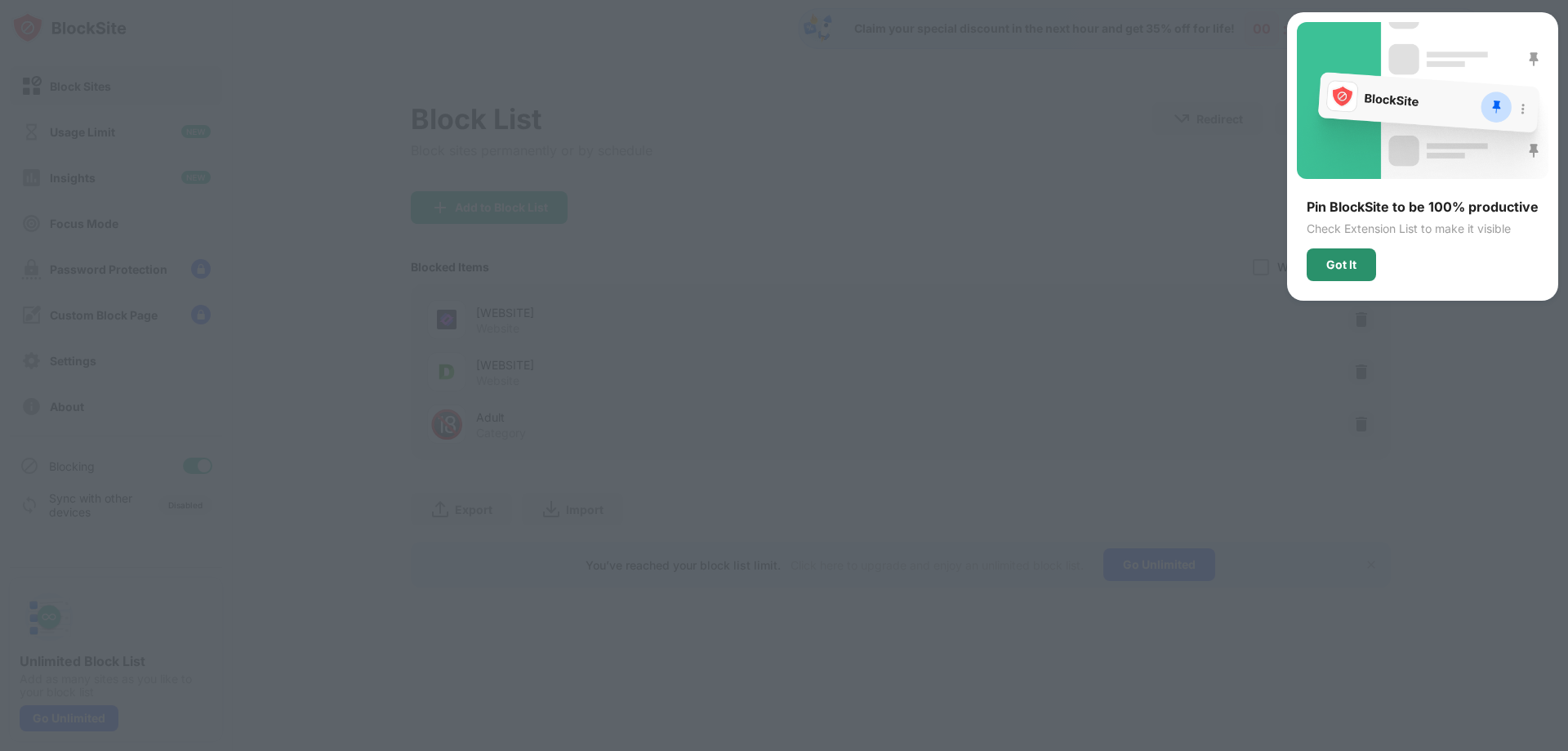 click on "Got It" at bounding box center [1341, 265] 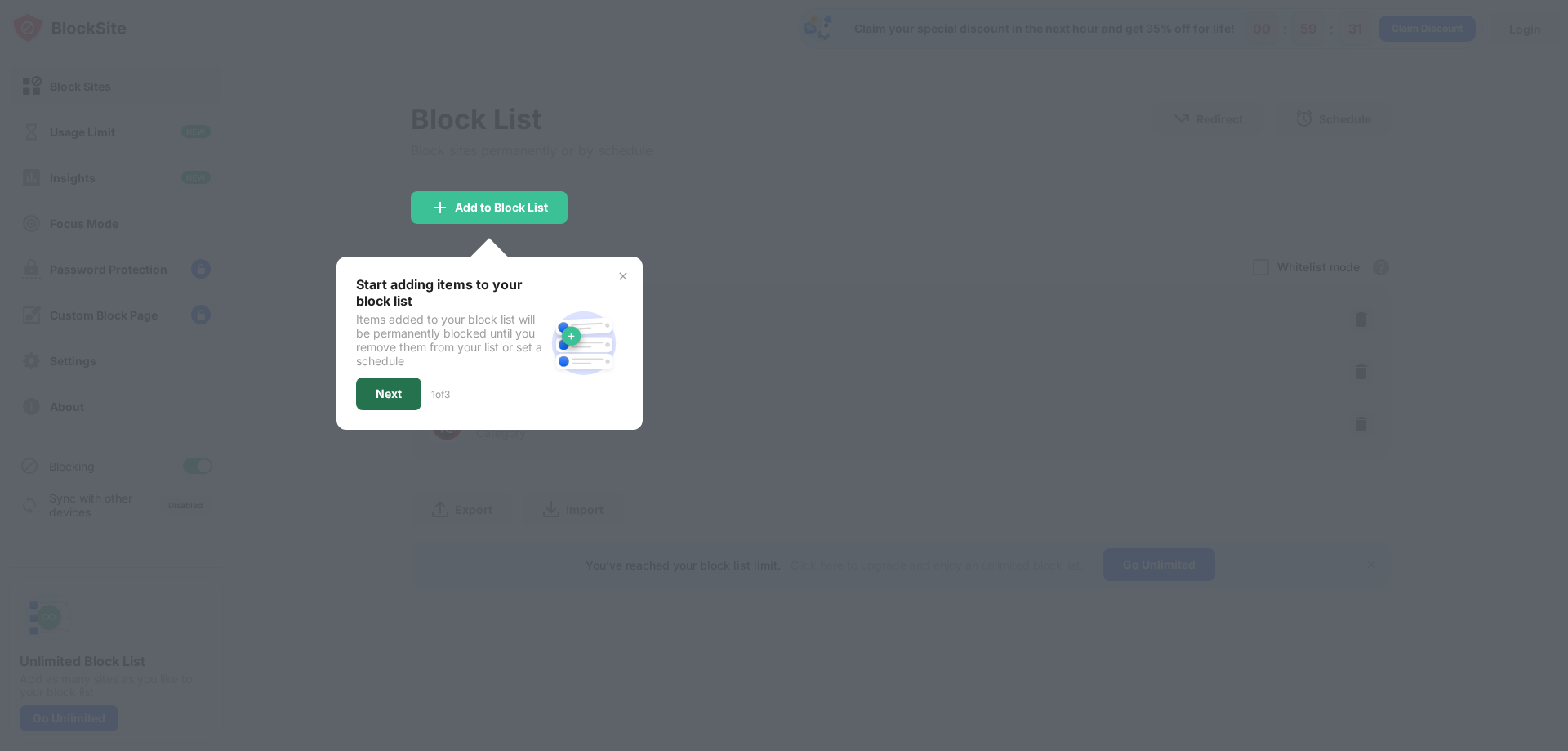 click on "Next" at bounding box center [389, 394] 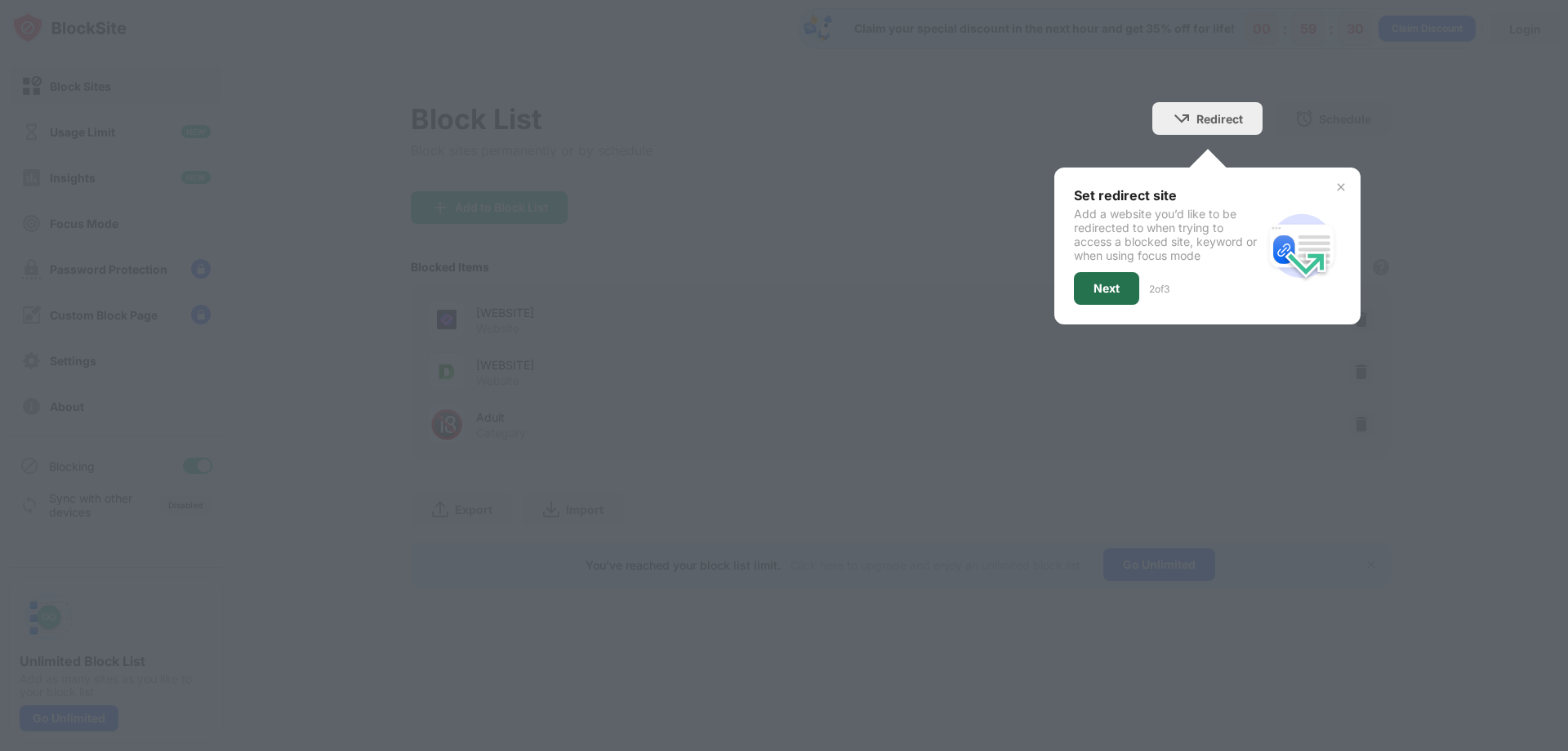 click on "Next" at bounding box center (1107, 288) 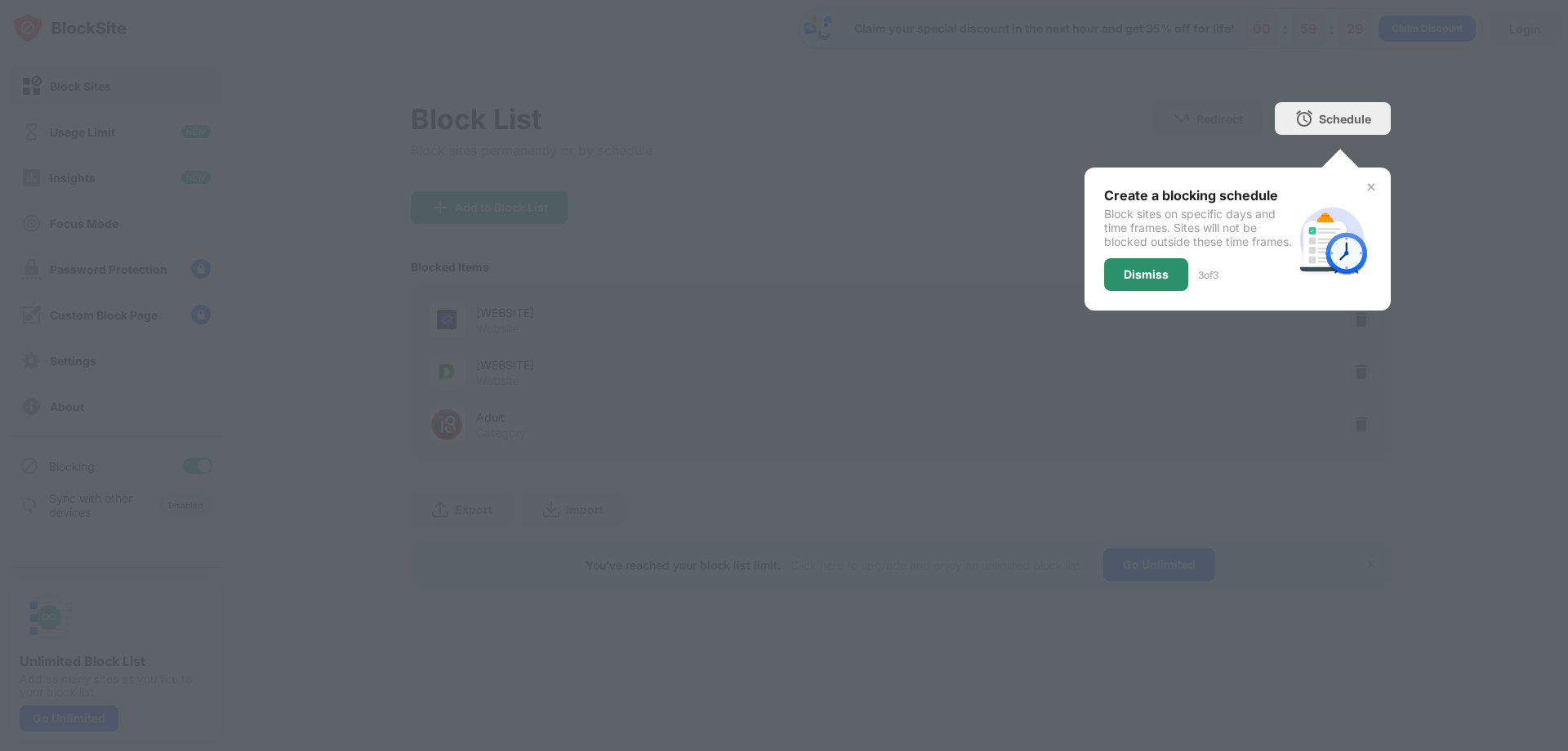 click on "Dismiss" at bounding box center [1146, 275] 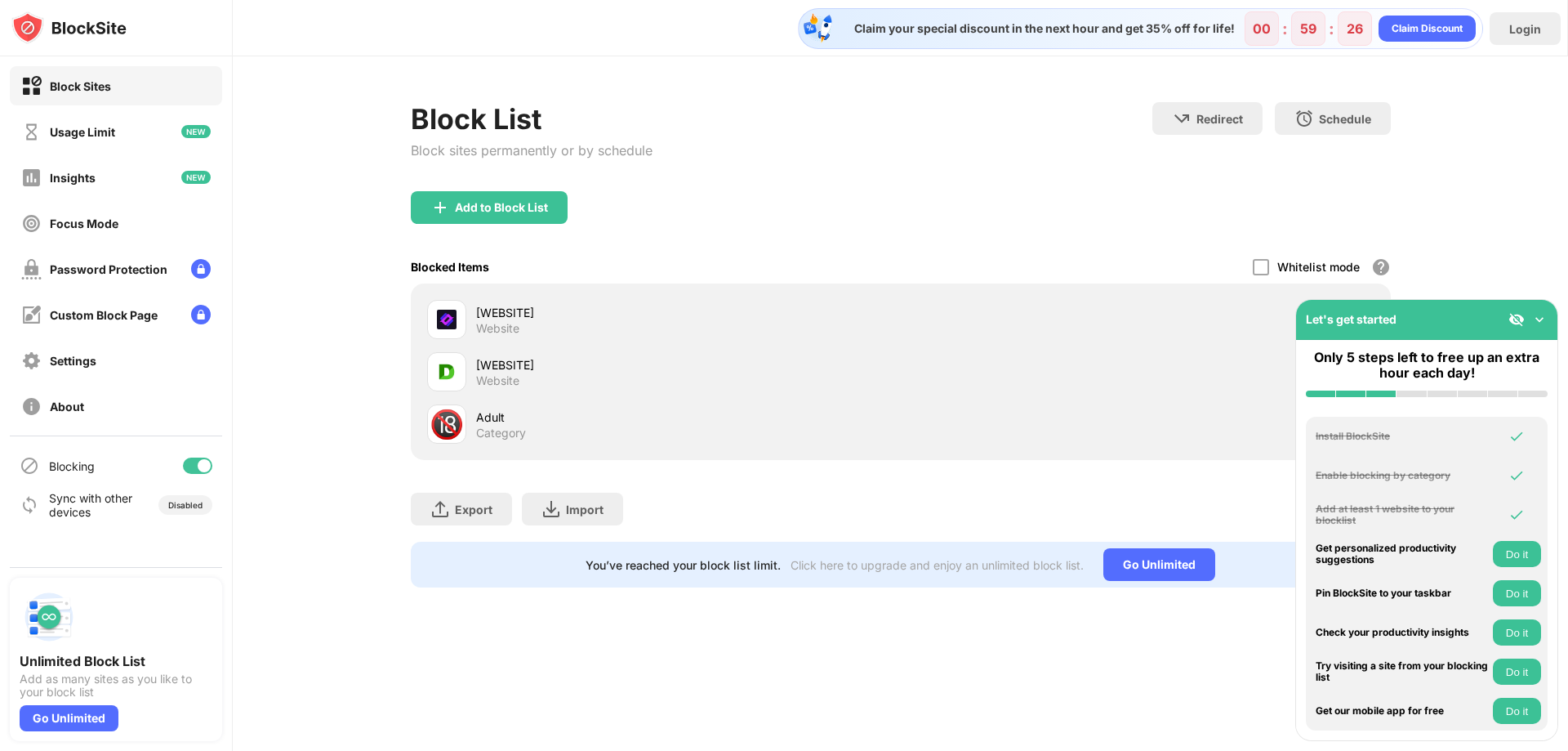 click at bounding box center (1539, 320) 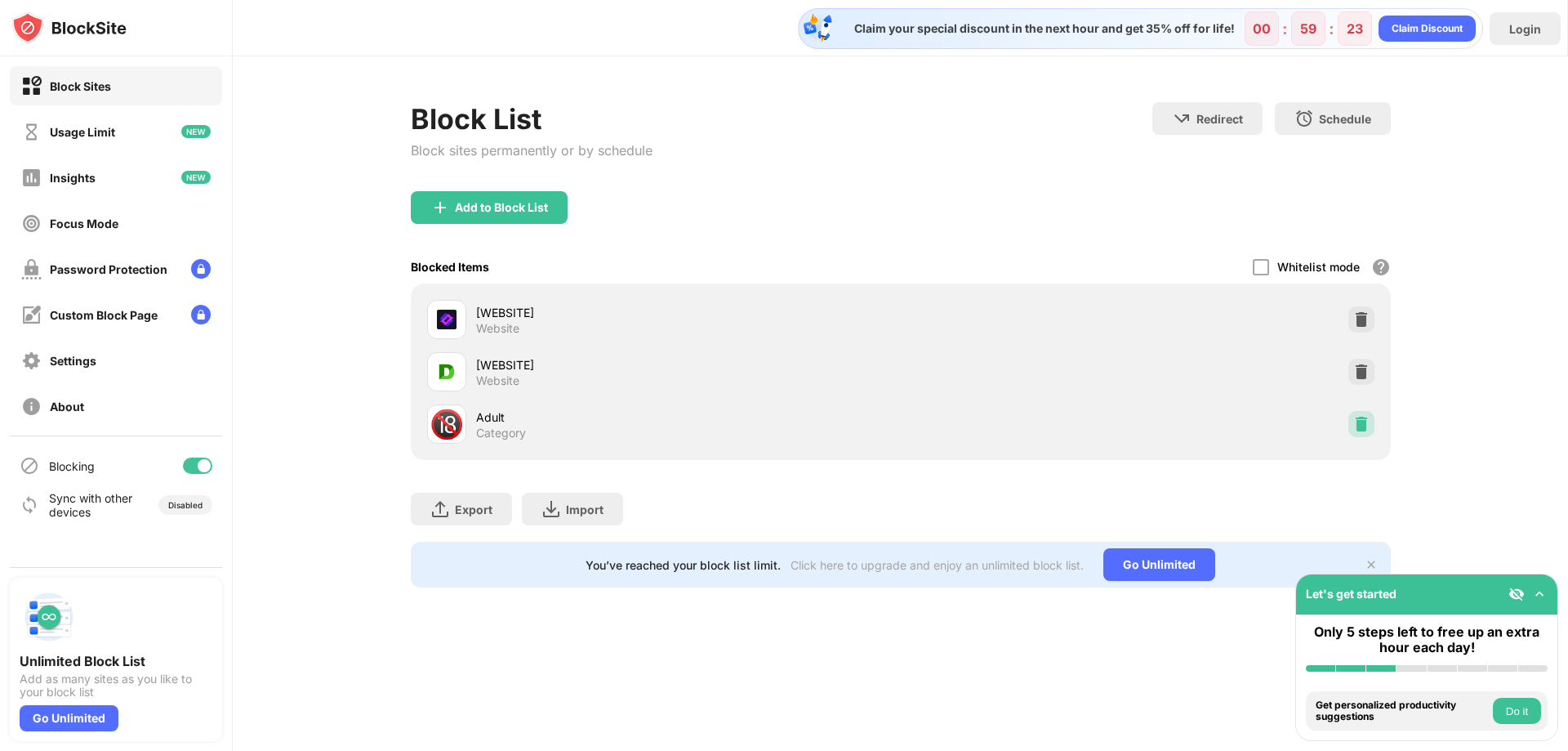 click at bounding box center (1361, 424) 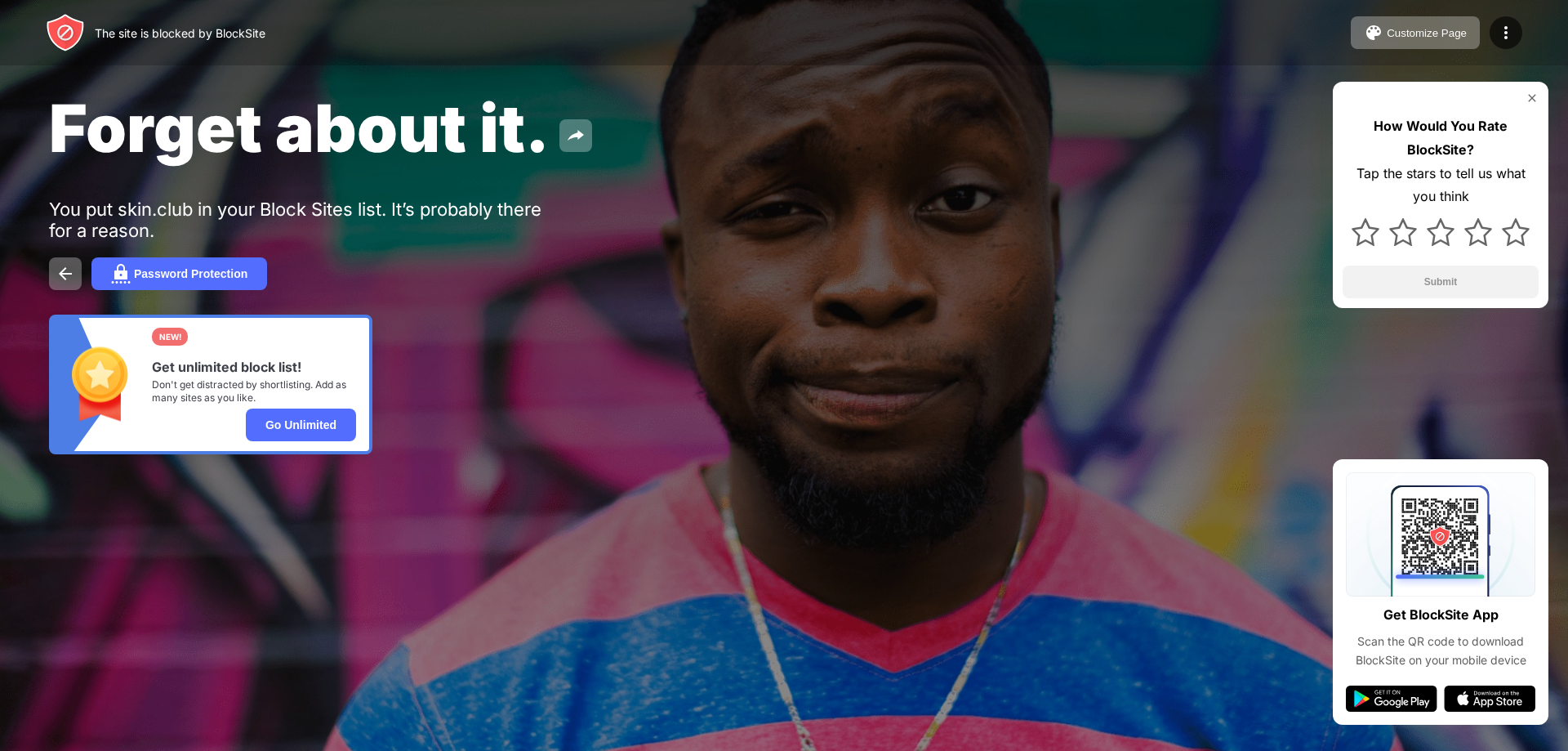 scroll, scrollTop: 0, scrollLeft: 0, axis: both 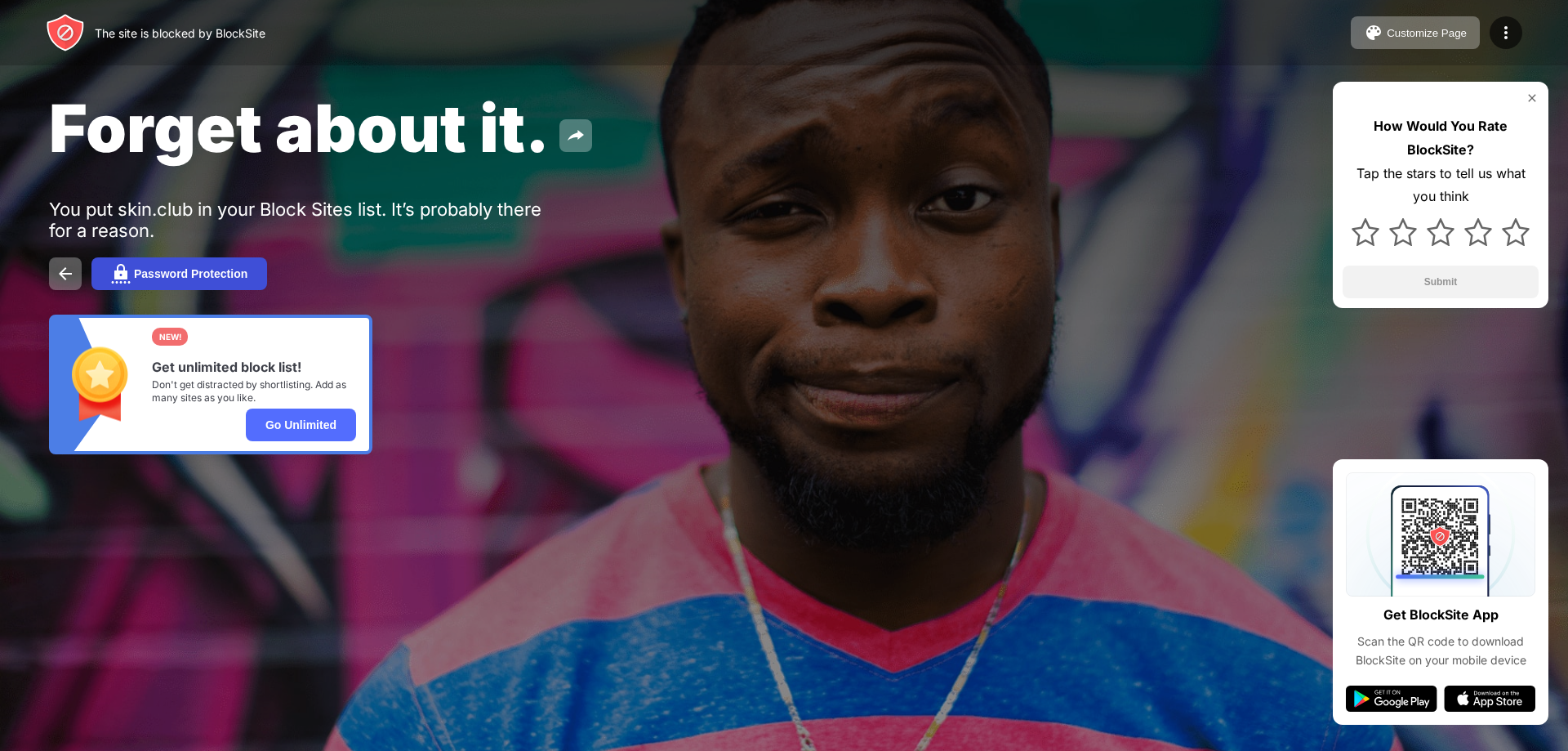 click at bounding box center (121, 274) 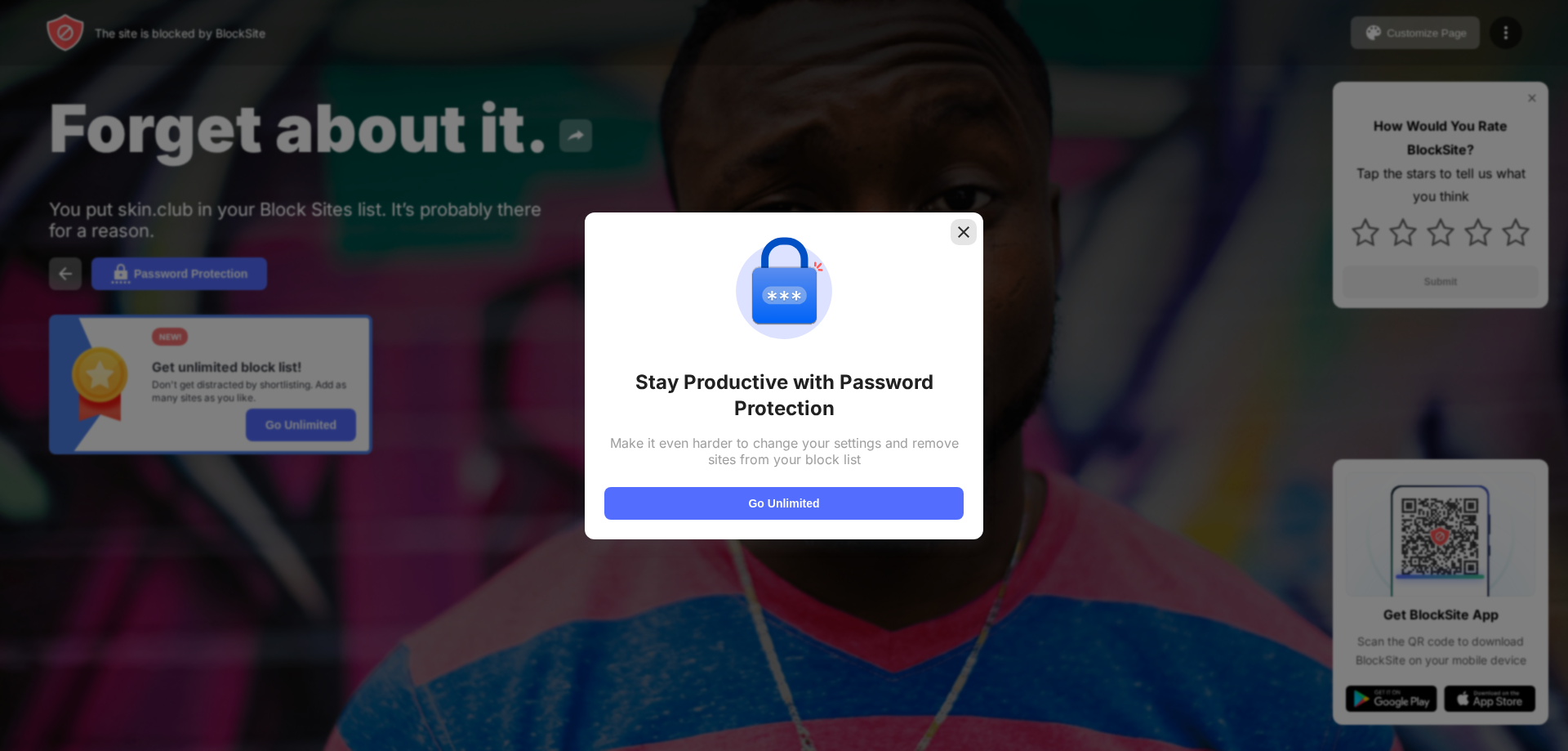 click at bounding box center [964, 232] 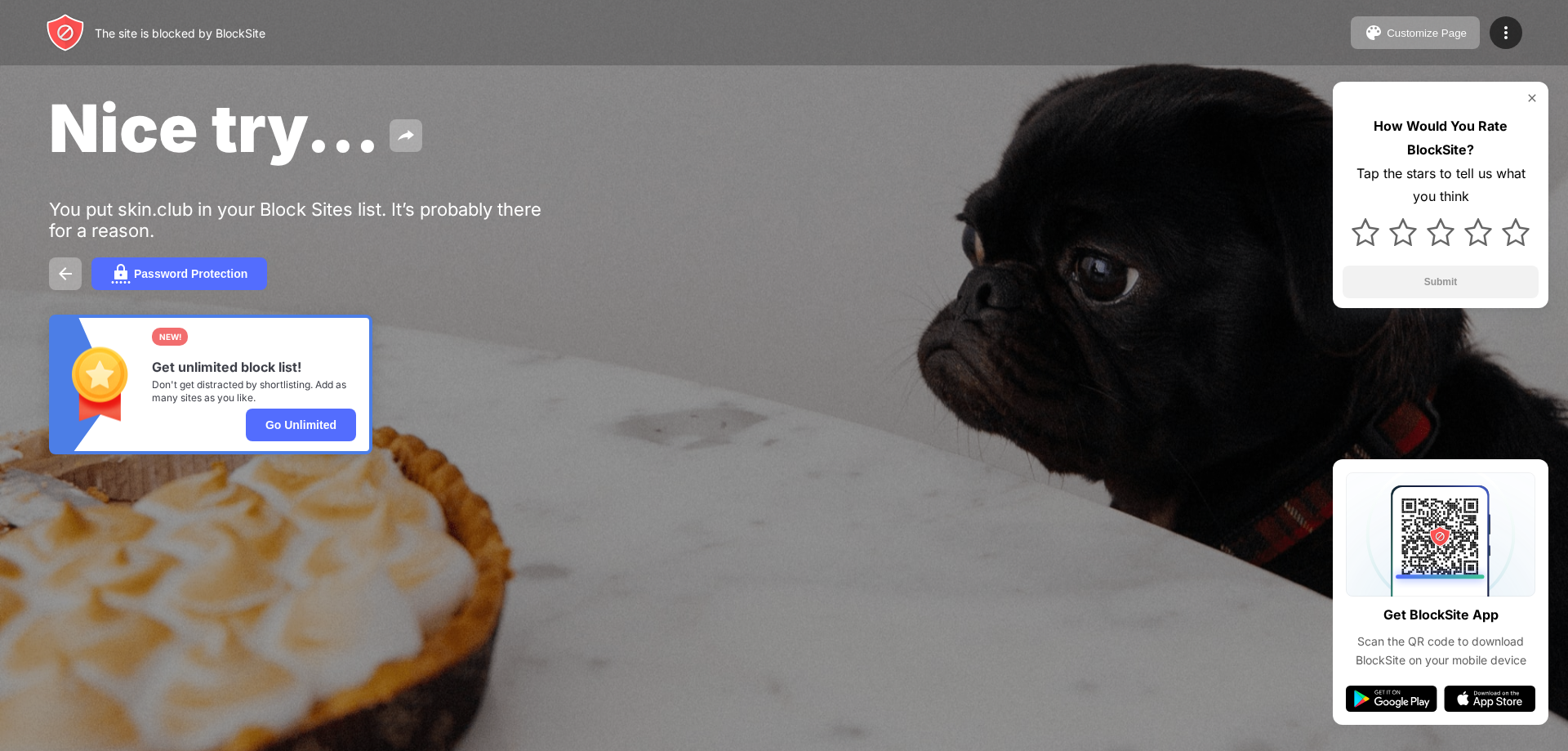 scroll, scrollTop: 0, scrollLeft: 0, axis: both 